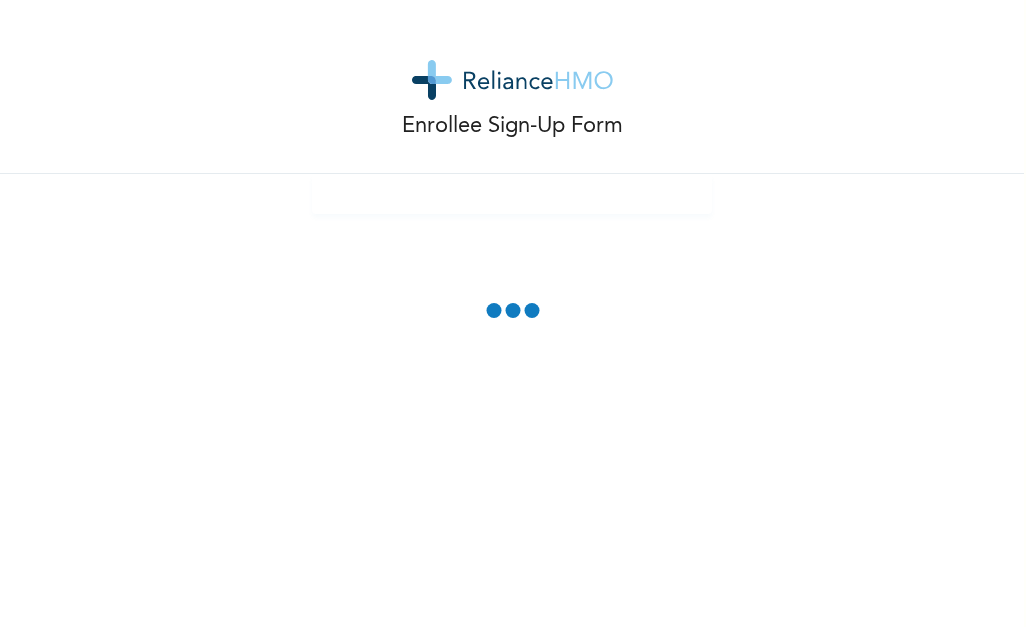 scroll, scrollTop: 0, scrollLeft: 0, axis: both 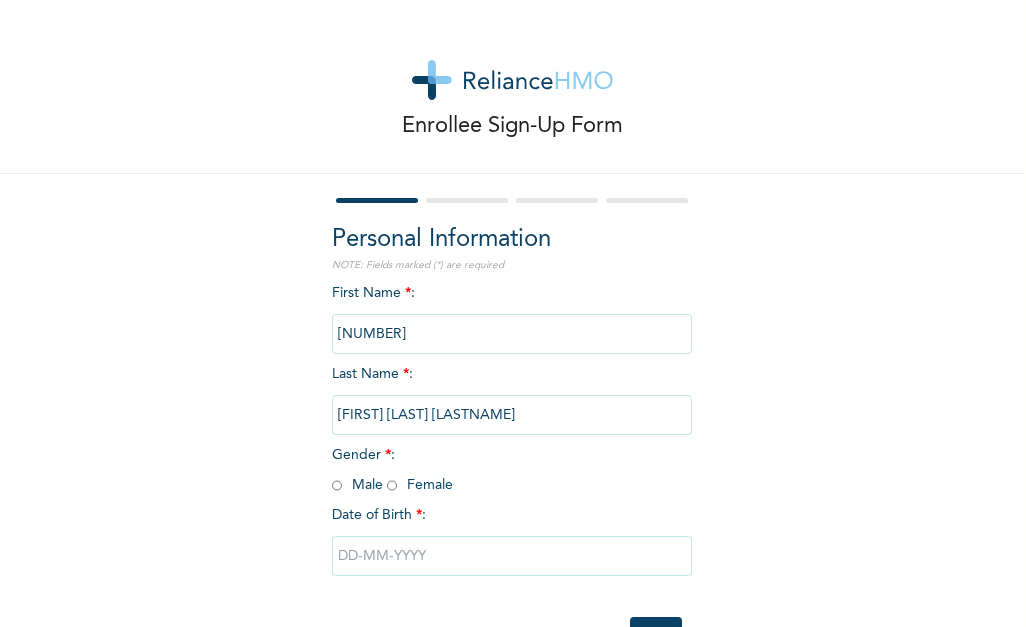 click at bounding box center [337, 485] 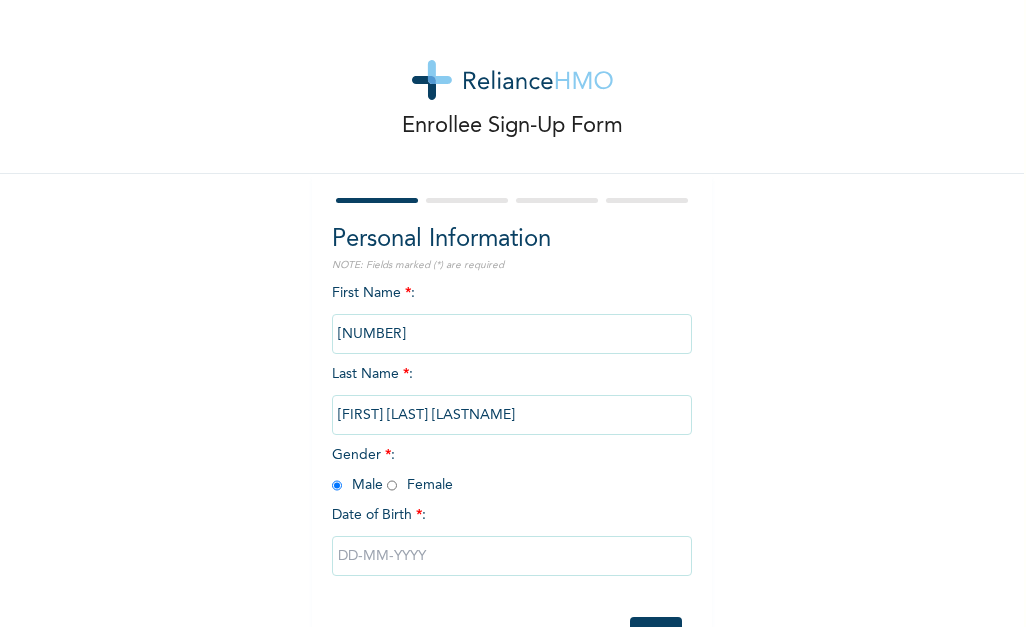 radio on "true" 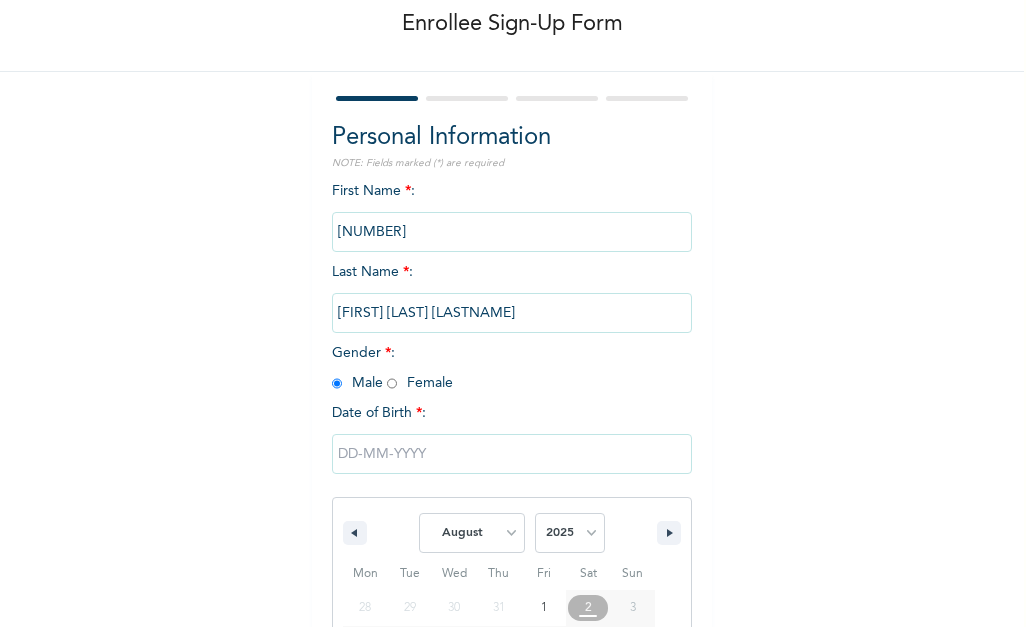 scroll, scrollTop: 282, scrollLeft: 0, axis: vertical 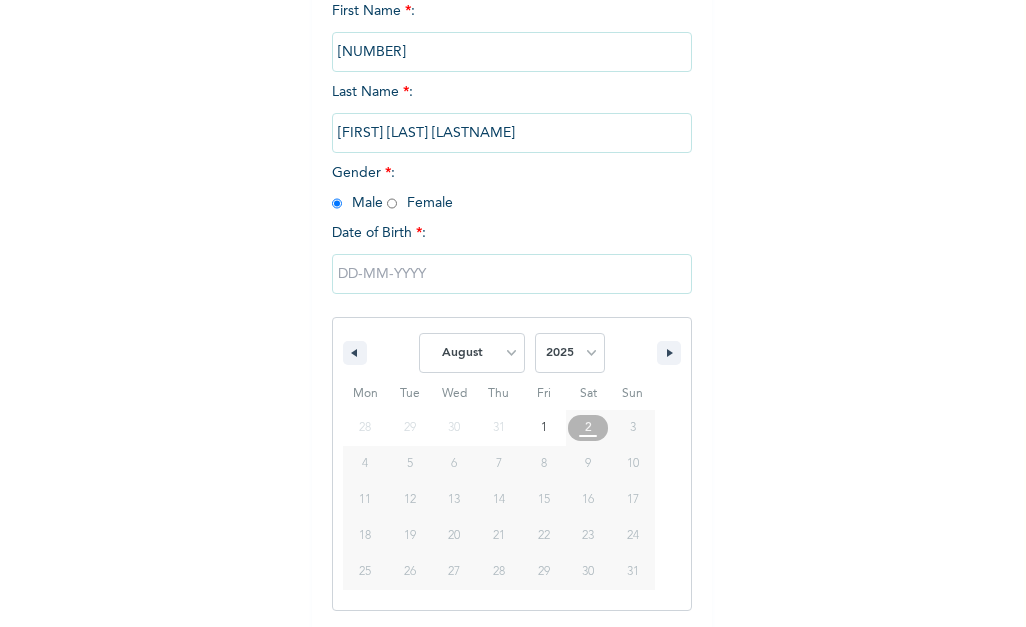 click at bounding box center [512, 274] 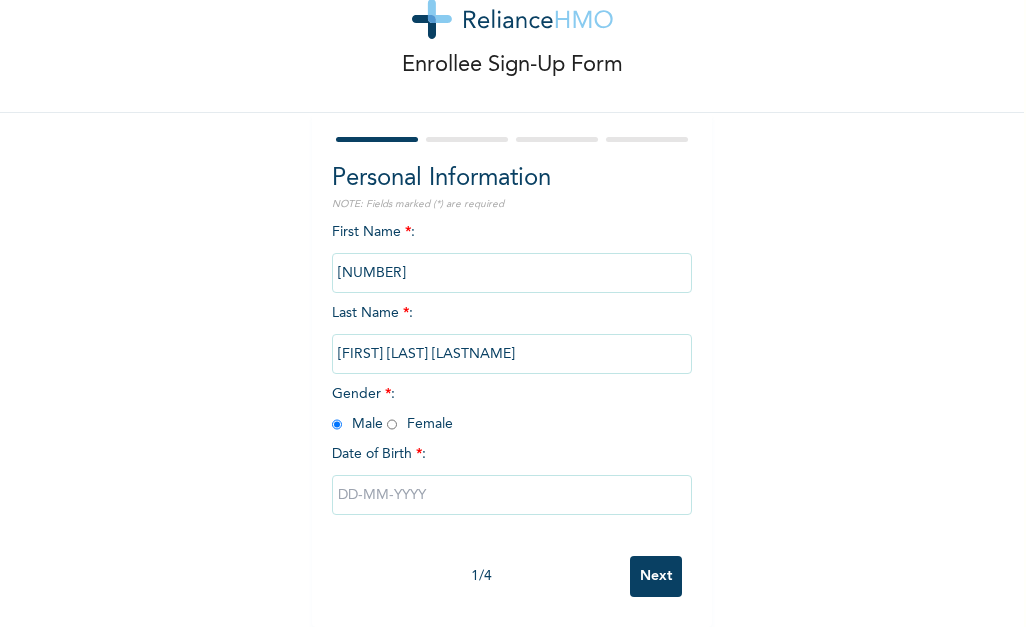 scroll, scrollTop: 76, scrollLeft: 0, axis: vertical 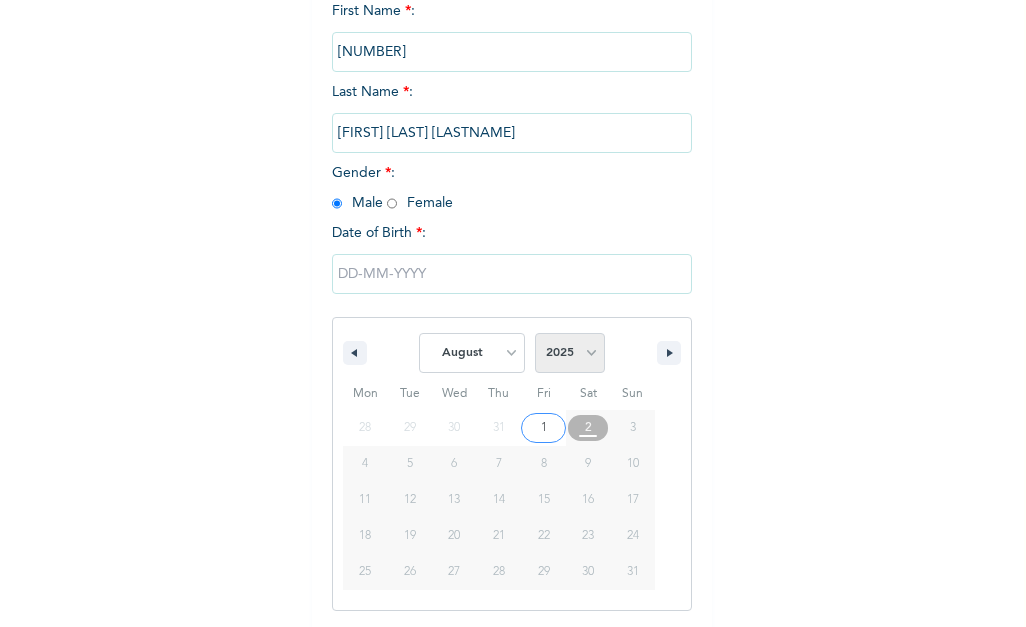 click on "2025 2024 2023 2022 2021 2020 2019 2018 2017 2016 2015 2014 2013 2012 2011 2010 2009 2008 2007 2006 2005 2004 2003 2002 2001 2000 1999 1998 1997 1996 1995 1994 1993 1992 1991 1990 1989 1988 1987 1986 1985 1984 1983 1982 1981 1980 1979 1978 1977 1976 1975 1974 1973 1972 1971 1970 1969 1968 1967 1966 1965 1964 1963 1962 1961 1960" at bounding box center [570, 353] 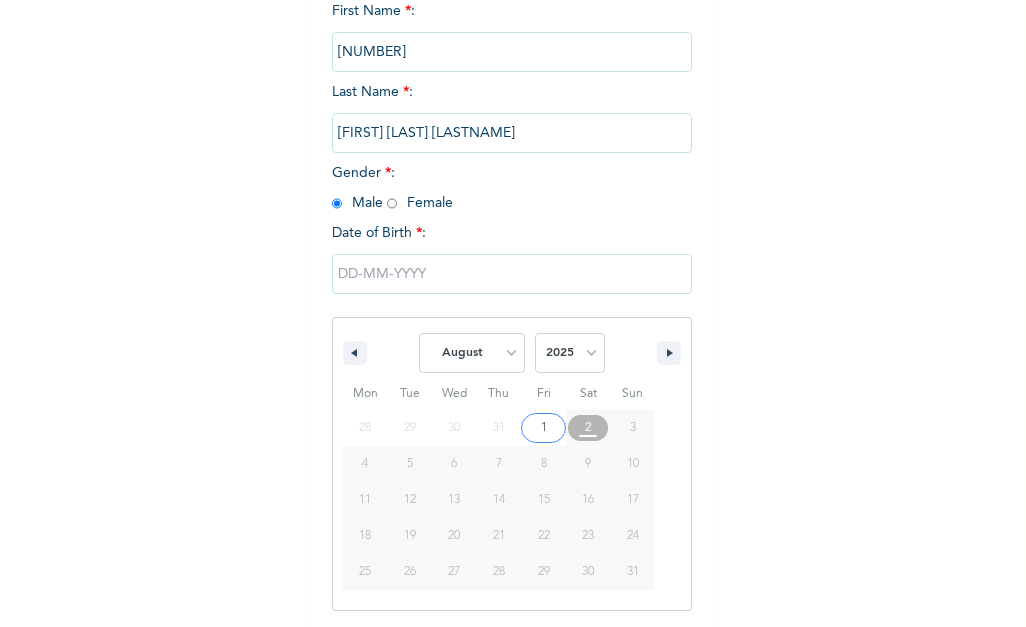 select on "1994" 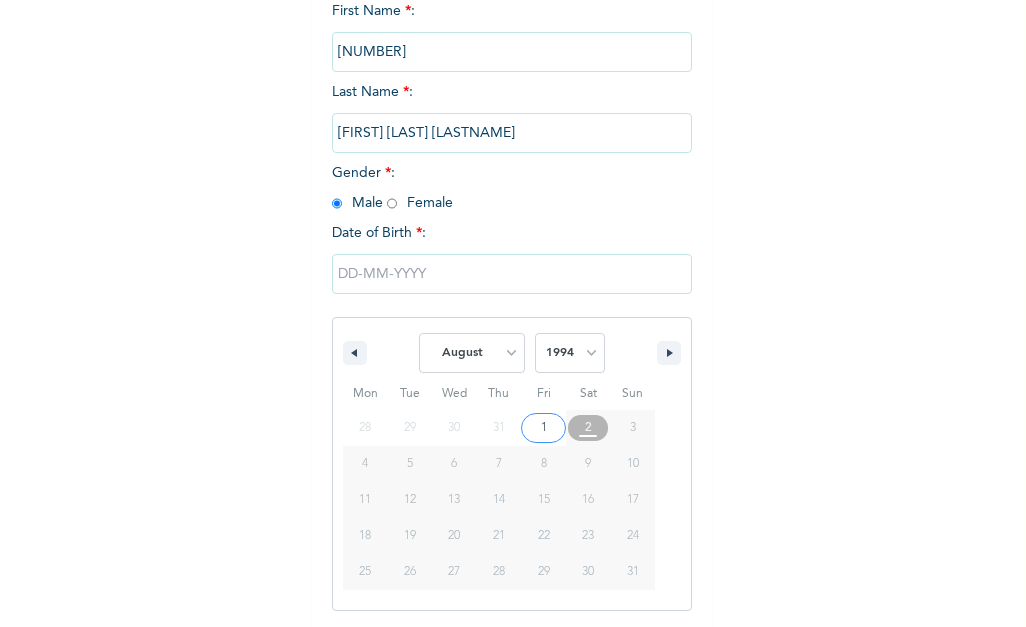 click on "2025 2024 2023 2022 2021 2020 2019 2018 2017 2016 2015 2014 2013 2012 2011 2010 2009 2008 2007 2006 2005 2004 2003 2002 2001 2000 1999 1998 1997 1996 1995 1994 1993 1992 1991 1990 1989 1988 1987 1986 1985 1984 1983 1982 1981 1980 1979 1978 1977 1976 1975 1974 1973 1972 1971 1970 1969 1968 1967 1966 1965 1964 1963 1962 1961 1960" at bounding box center [570, 353] 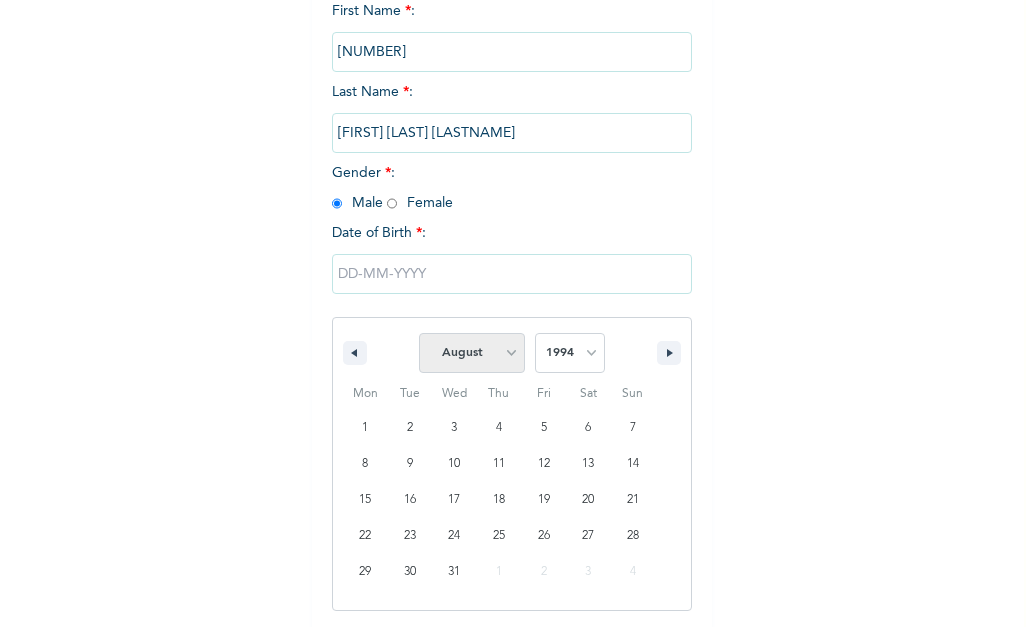 click on "January February March April May June July August September October November December" at bounding box center (472, 353) 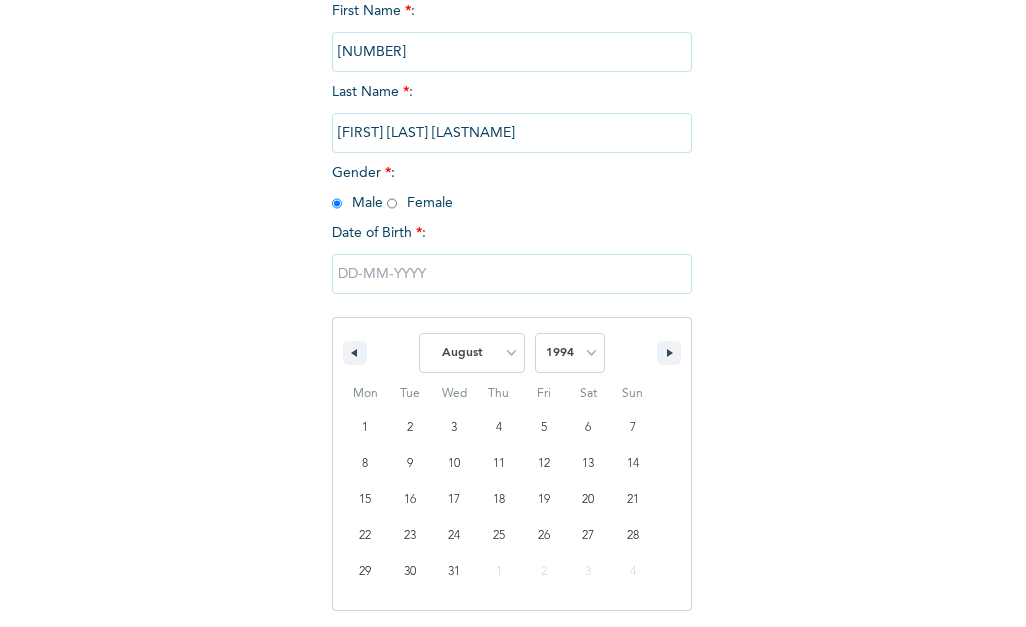 select on "11" 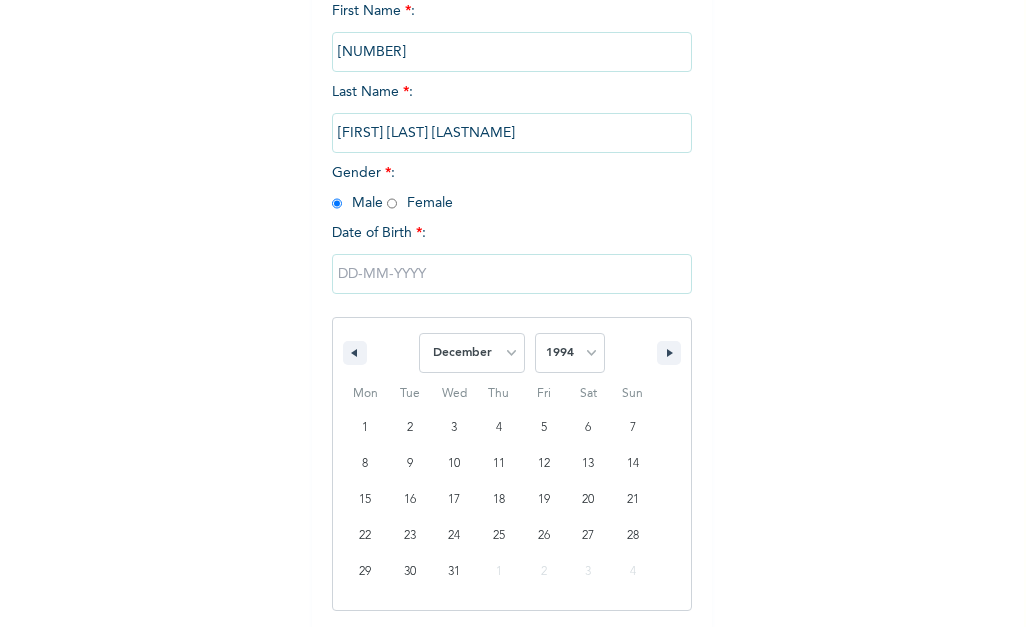 click on "January February March April May June July August September October November December" at bounding box center [472, 353] 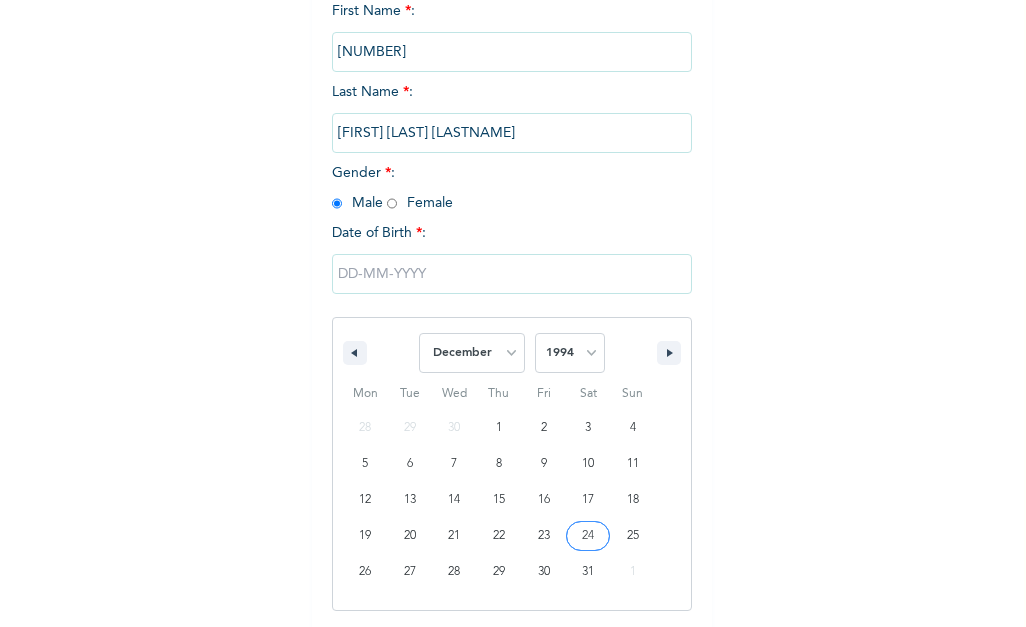 type on "[DATE]" 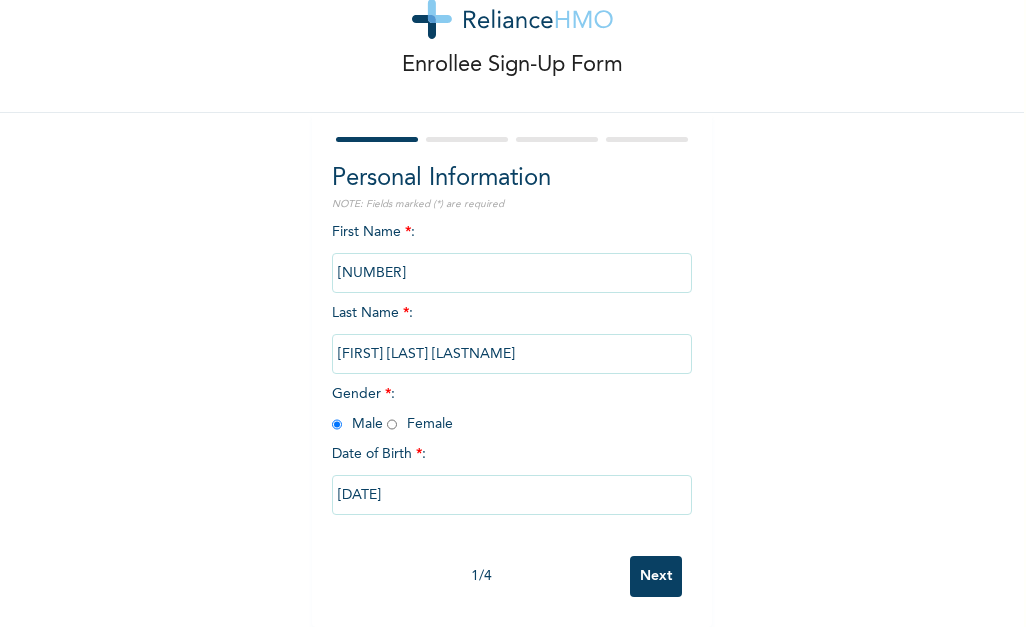 scroll, scrollTop: 76, scrollLeft: 0, axis: vertical 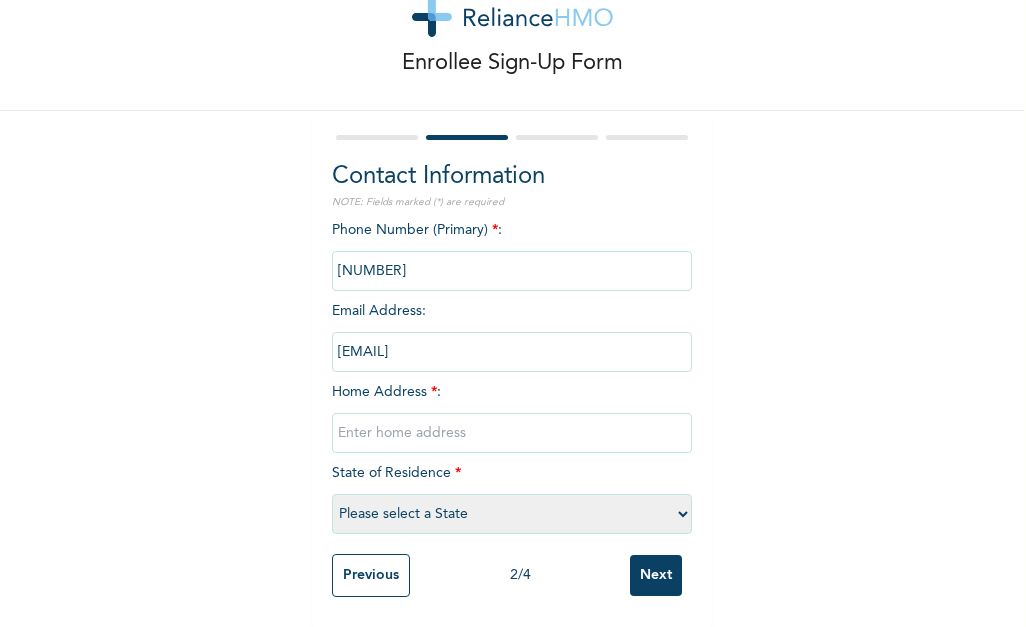 click at bounding box center (512, 271) 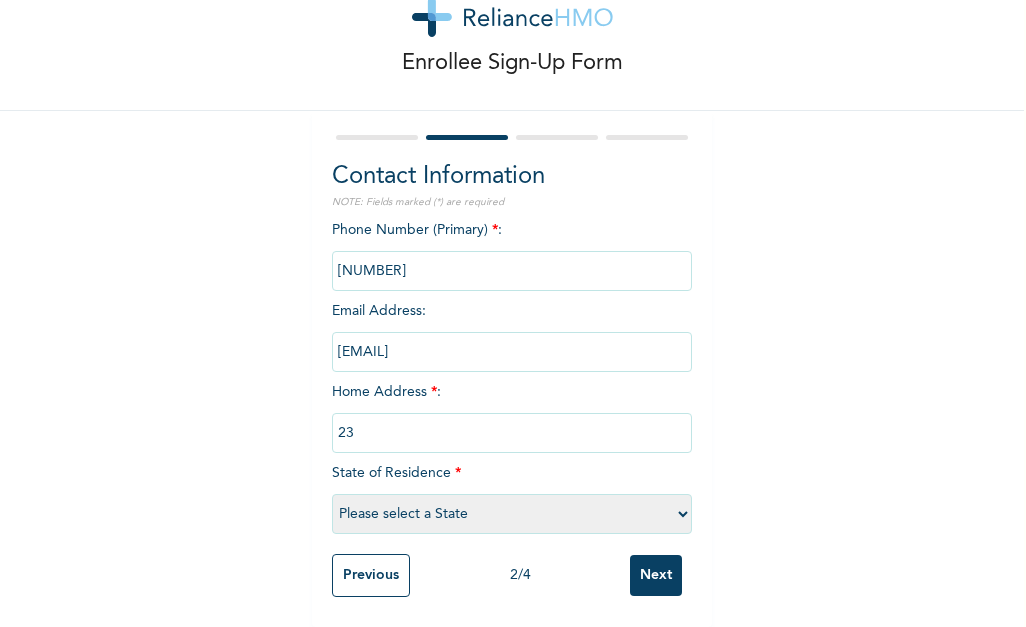 type on "2" 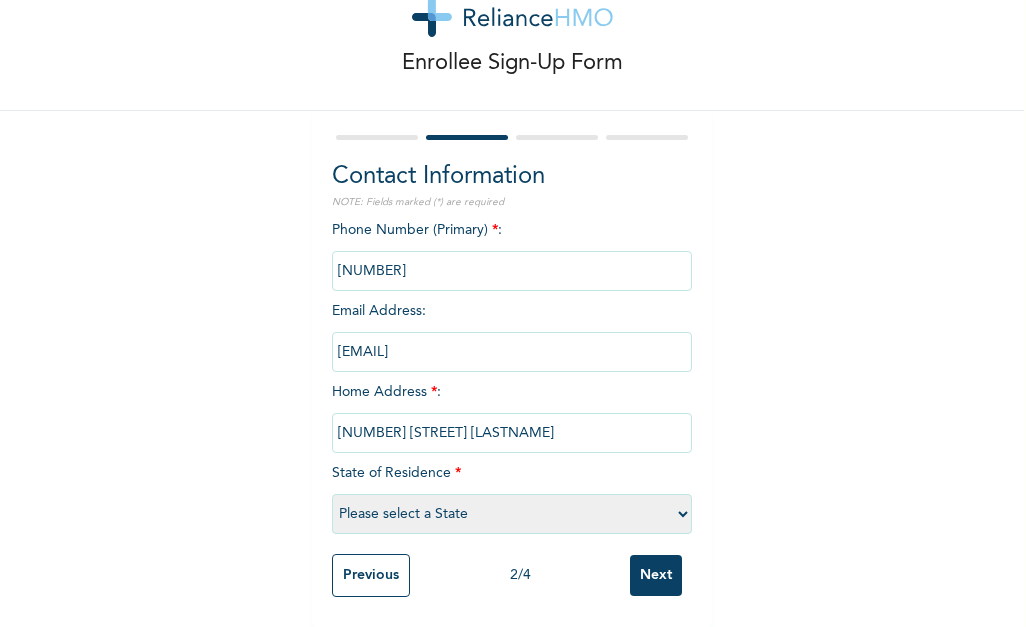 type on "[NUMBER] [STREET] [LASTNAME]" 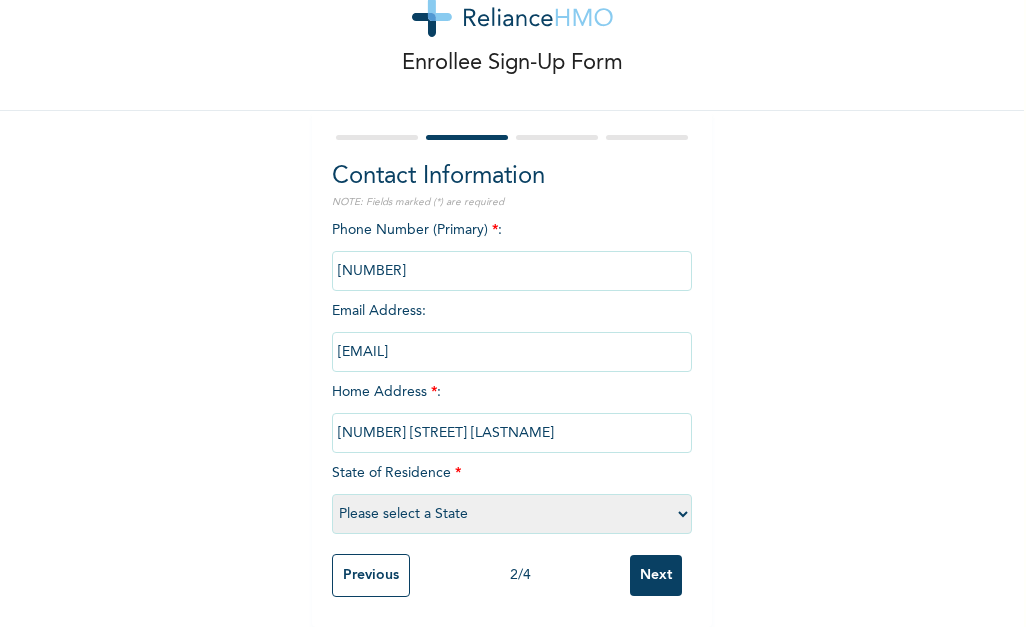click on "Please select a State Abia Abuja (FCT) Adamawa Akwa Ibom Anambra Bauchi Bayelsa Benue Borno Cross River Delta Ebonyi Edo Ekiti Enugu Gombe Imo Jigawa Kaduna Kano Katsina Kebbi Kogi Kwara Lagos Nasarawa Niger Ogun Ondo Osun Oyo Plateau Rivers Sokoto Taraba Yobe Zamfara" at bounding box center [512, 514] 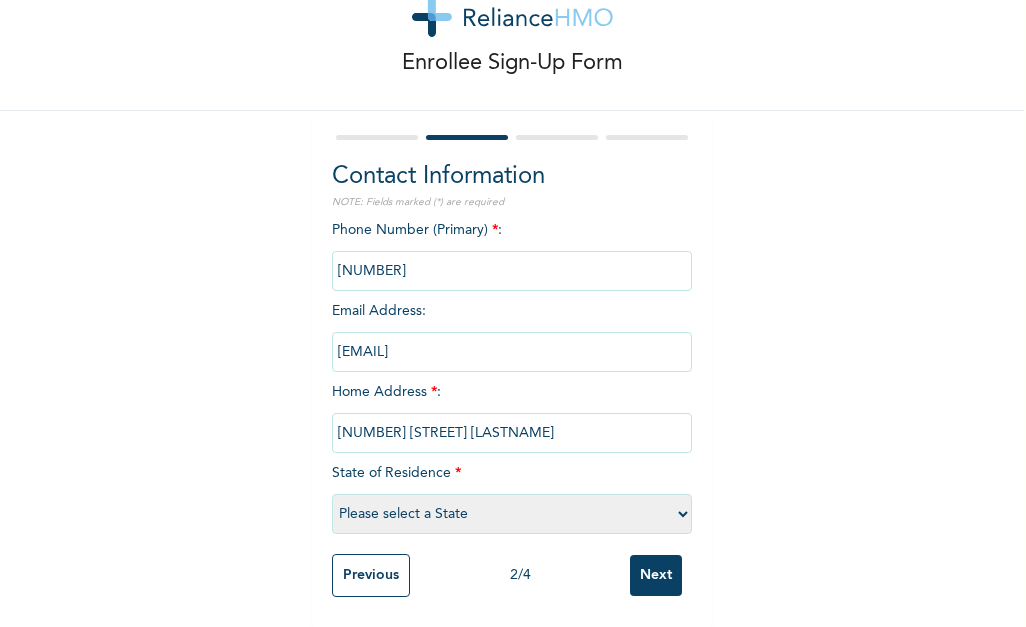 select on "31" 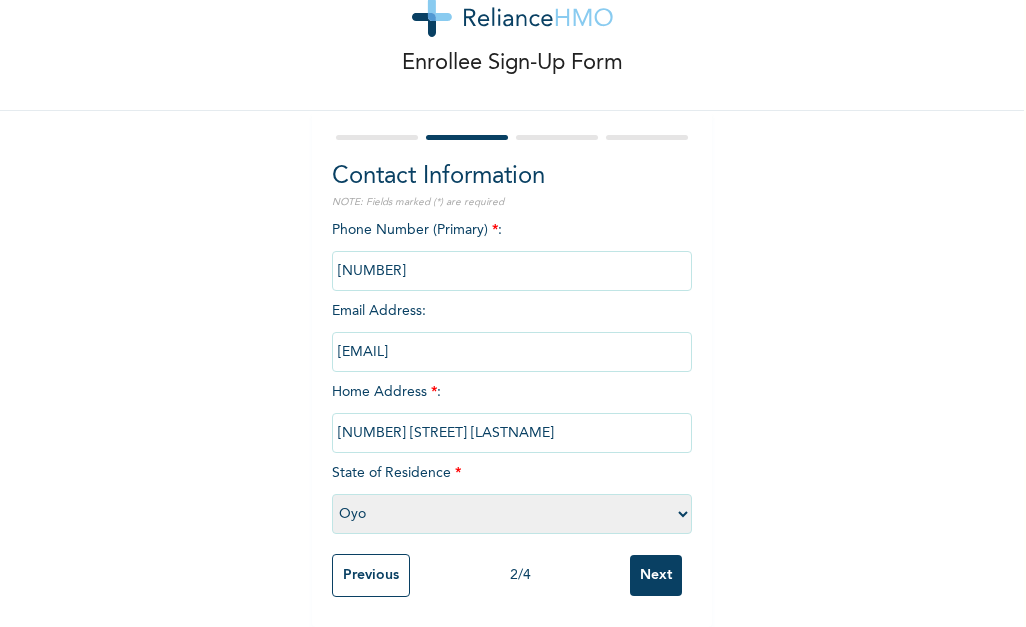 click on "Please select a State Abia Abuja (FCT) Adamawa Akwa Ibom Anambra Bauchi Bayelsa Benue Borno Cross River Delta Ebonyi Edo Ekiti Enugu Gombe Imo Jigawa Kaduna Kano Katsina Kebbi Kogi Kwara Lagos Nasarawa Niger Ogun Ondo Osun Oyo Plateau Rivers Sokoto Taraba Yobe Zamfara" at bounding box center [512, 514] 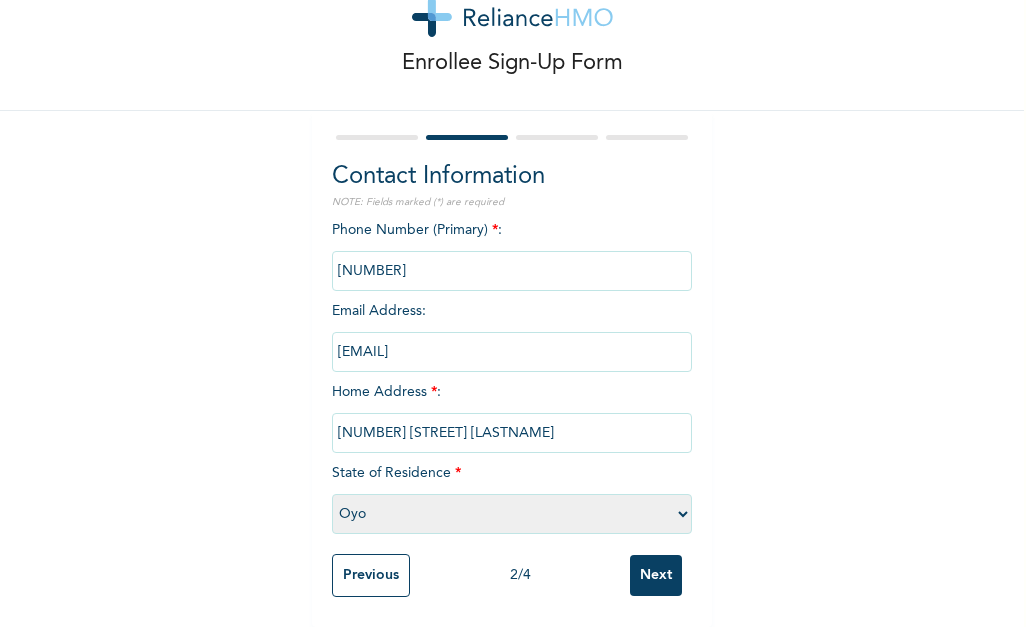 click at bounding box center (512, 271) 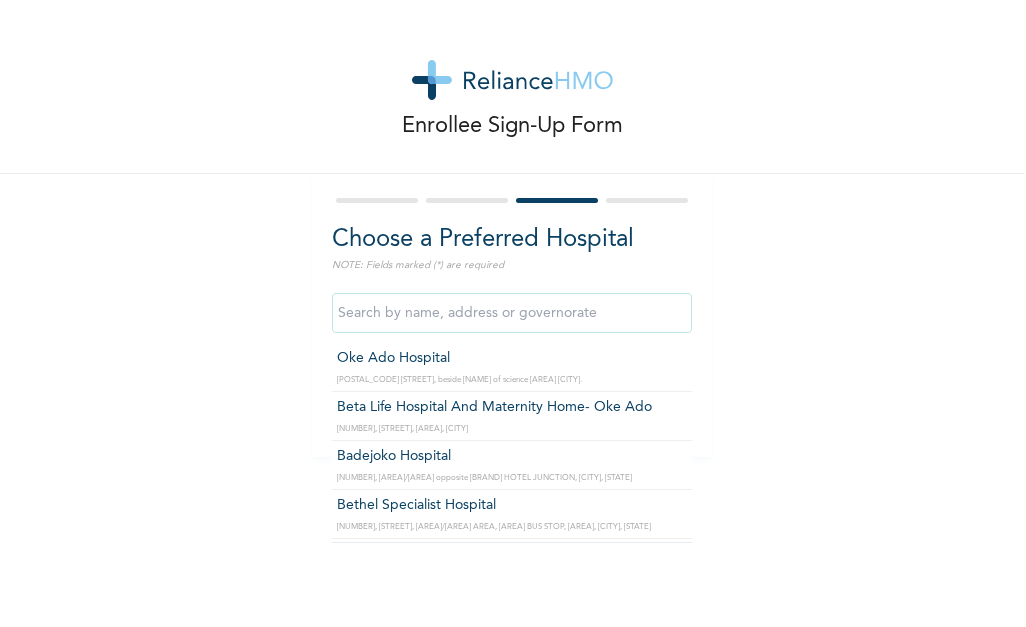 click at bounding box center [512, 313] 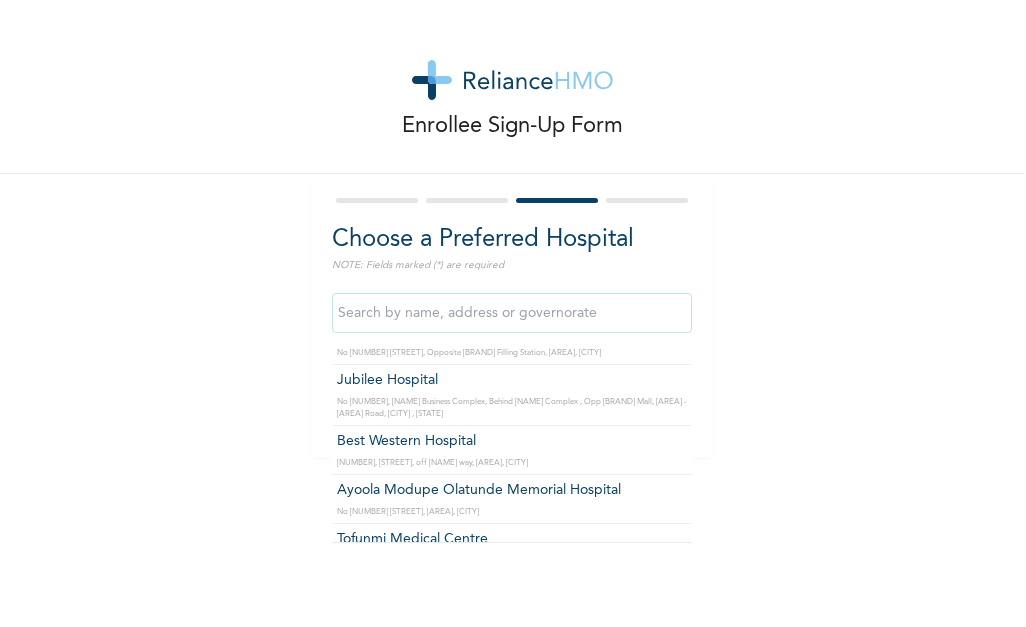 scroll, scrollTop: 1700, scrollLeft: 0, axis: vertical 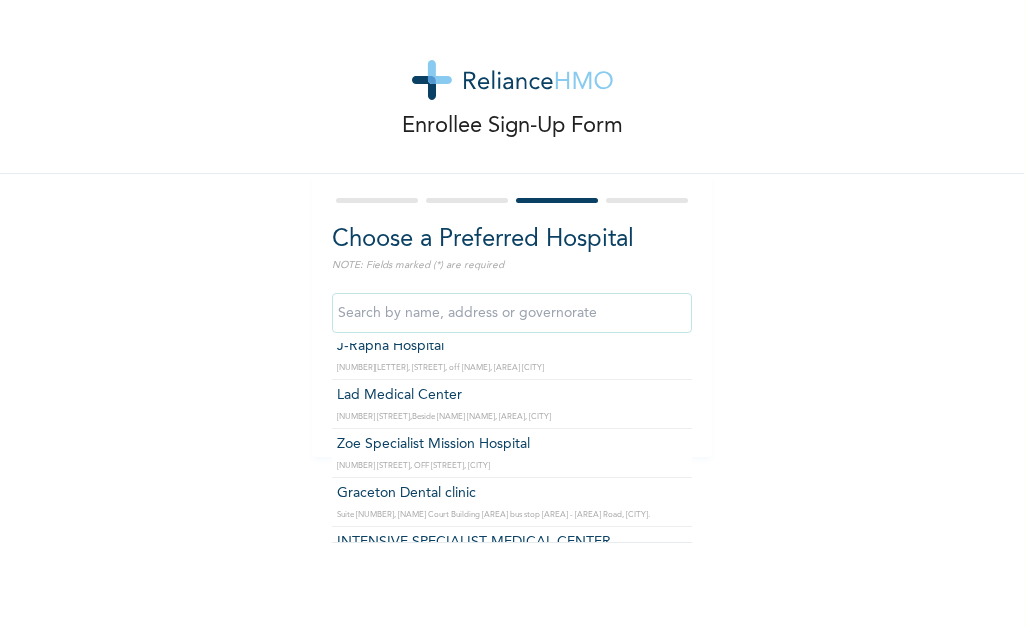 type on "Lad Medical Center" 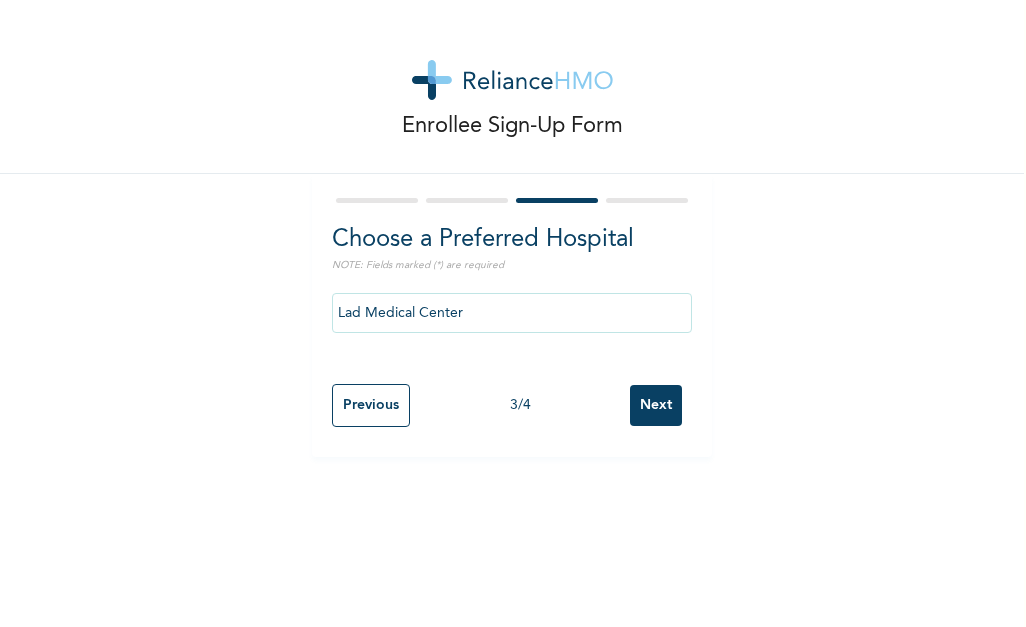 click on "Next" at bounding box center [656, 405] 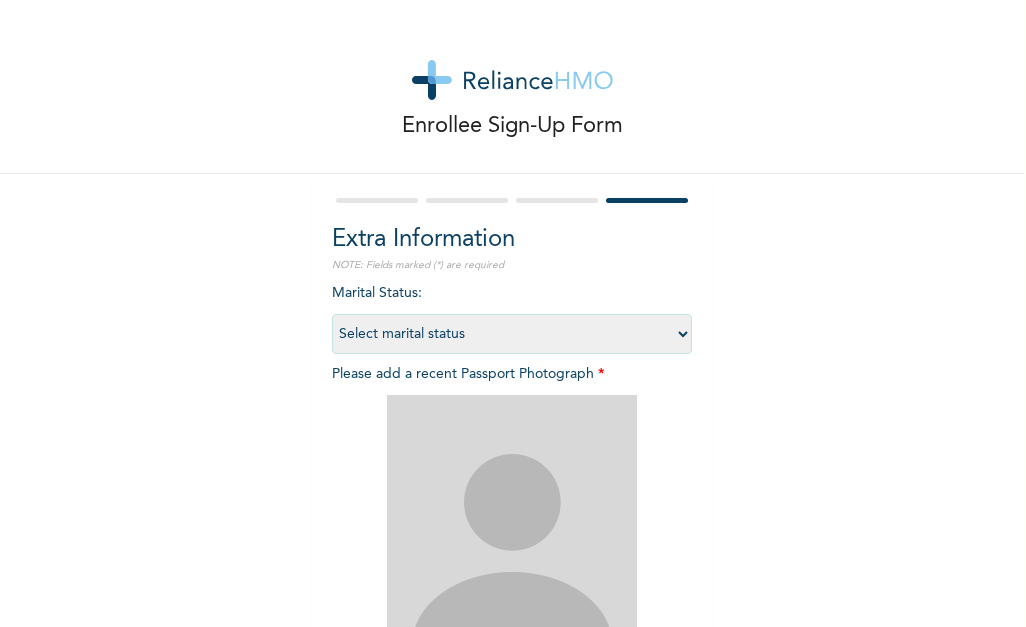 click on "Select marital status Single Married Divorced Widow/Widower" at bounding box center [512, 334] 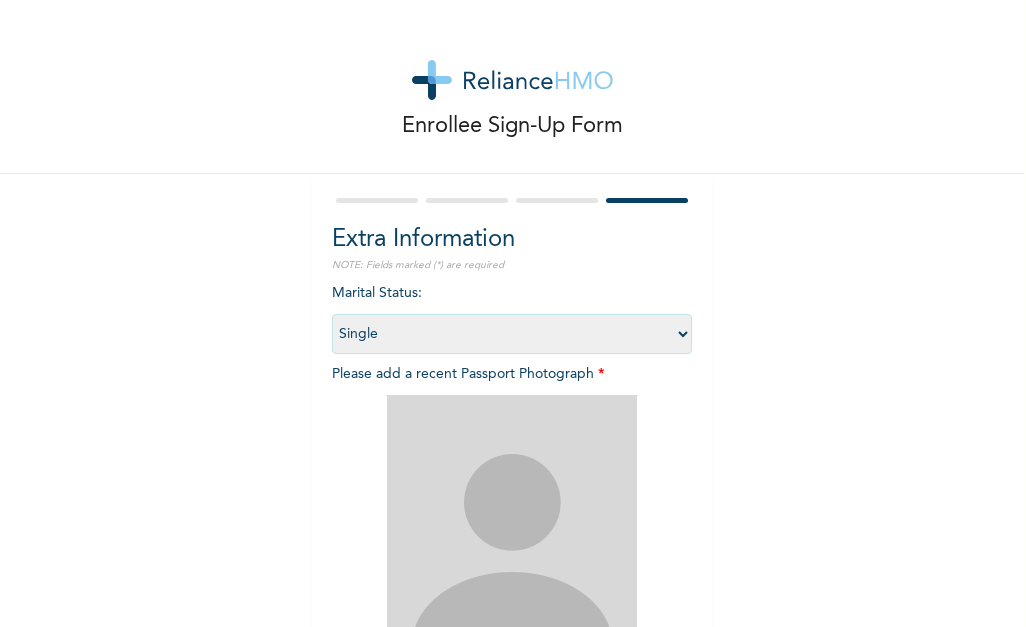 click on "Select marital status Single Married Divorced Widow/Widower" at bounding box center [512, 334] 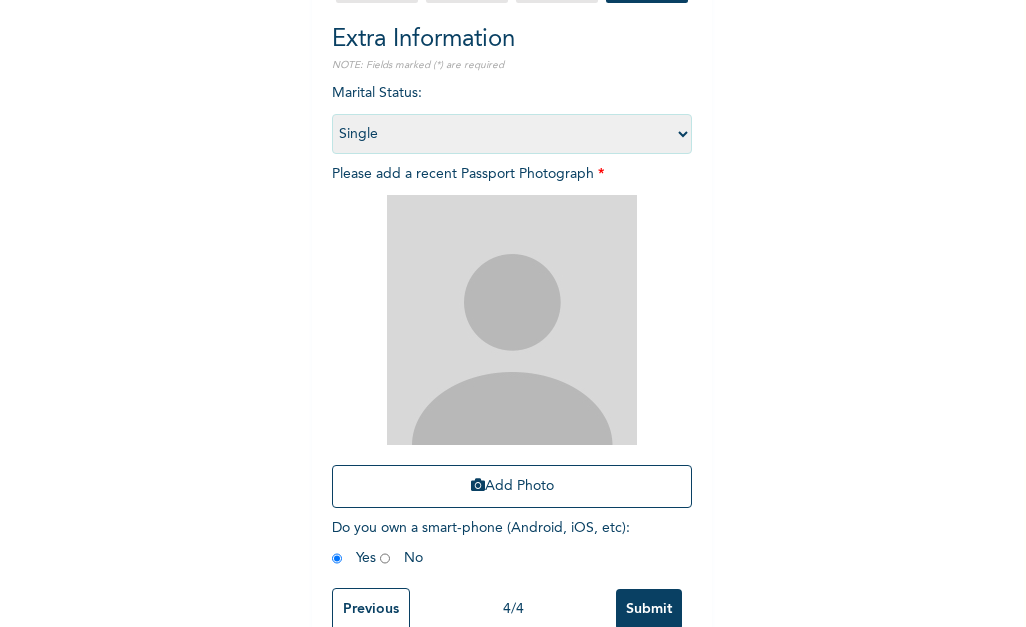 scroll, scrollTop: 249, scrollLeft: 0, axis: vertical 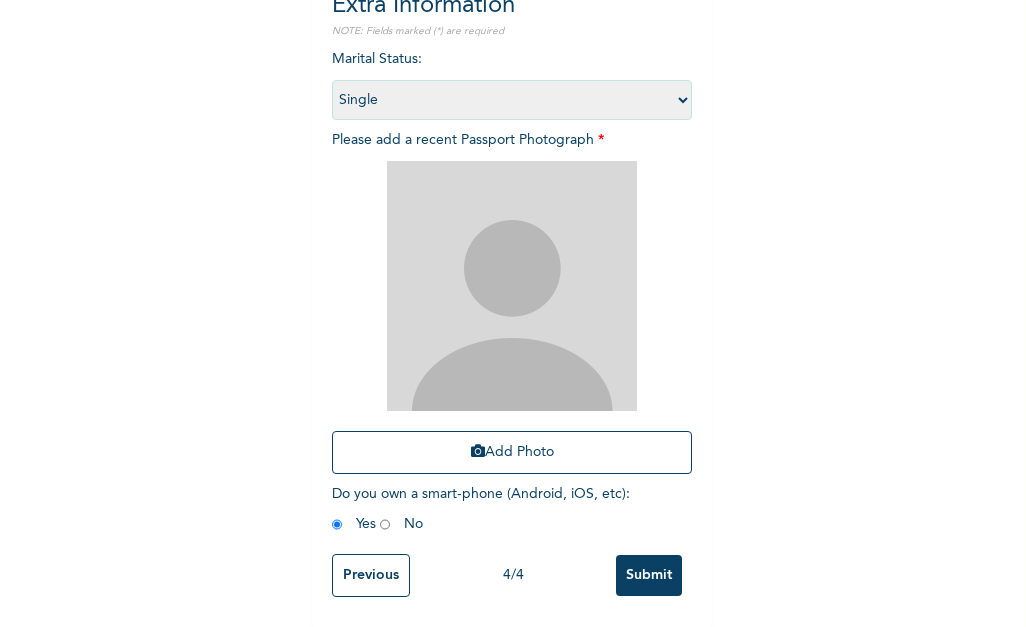 click on "Submit" at bounding box center [649, 575] 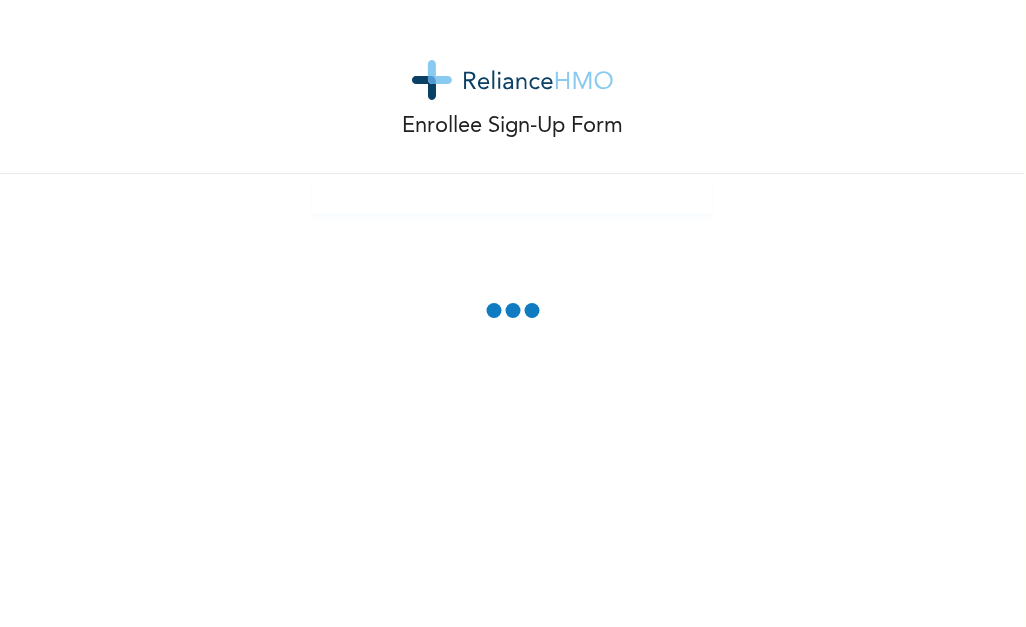 scroll, scrollTop: 0, scrollLeft: 0, axis: both 